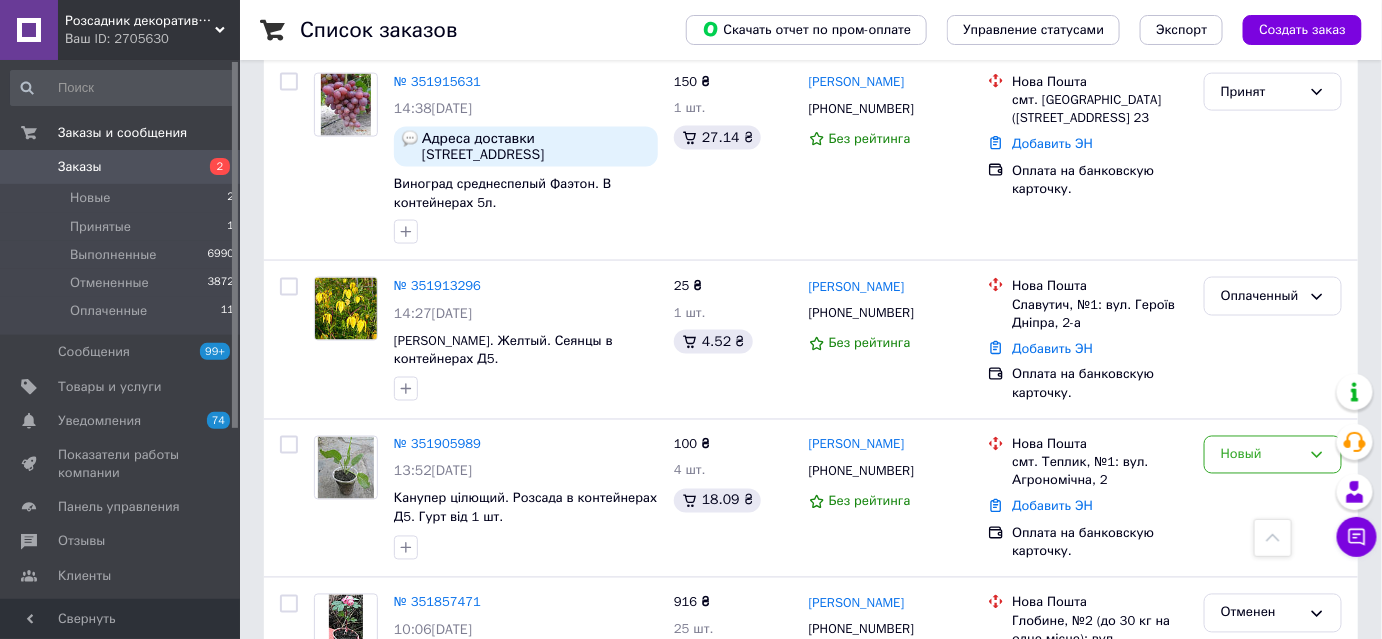 scroll, scrollTop: 909, scrollLeft: 0, axis: vertical 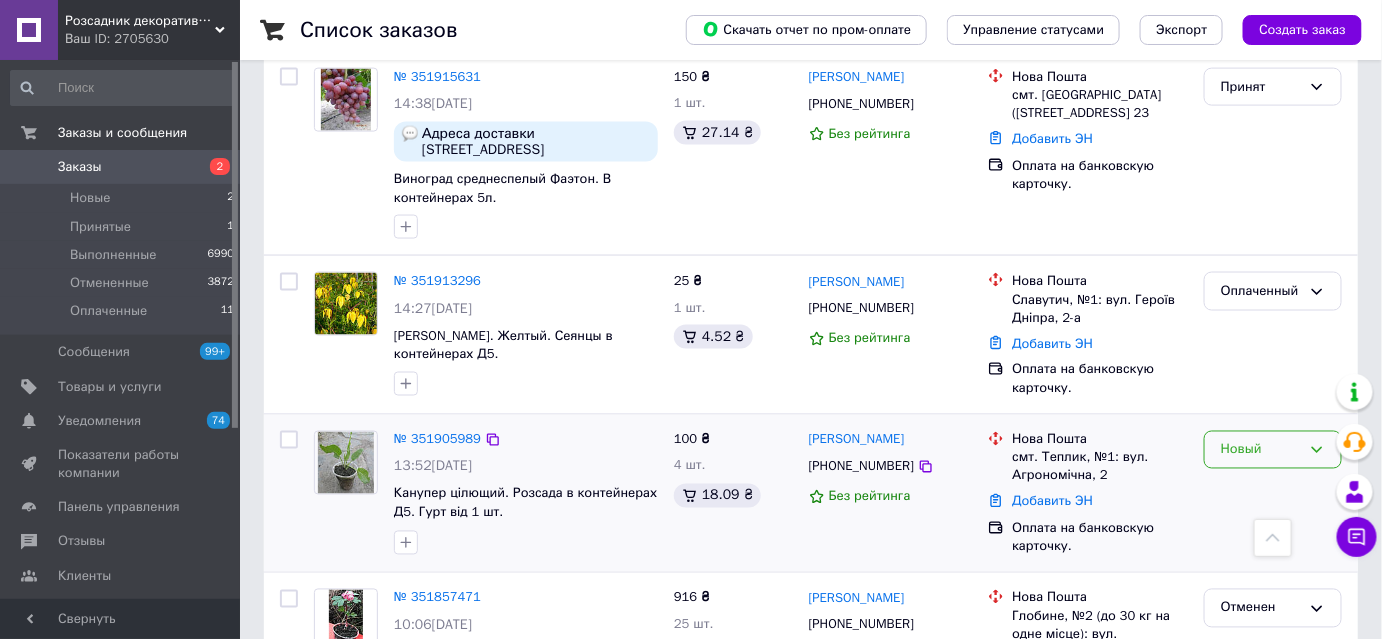click on "Новый" at bounding box center (1261, 450) 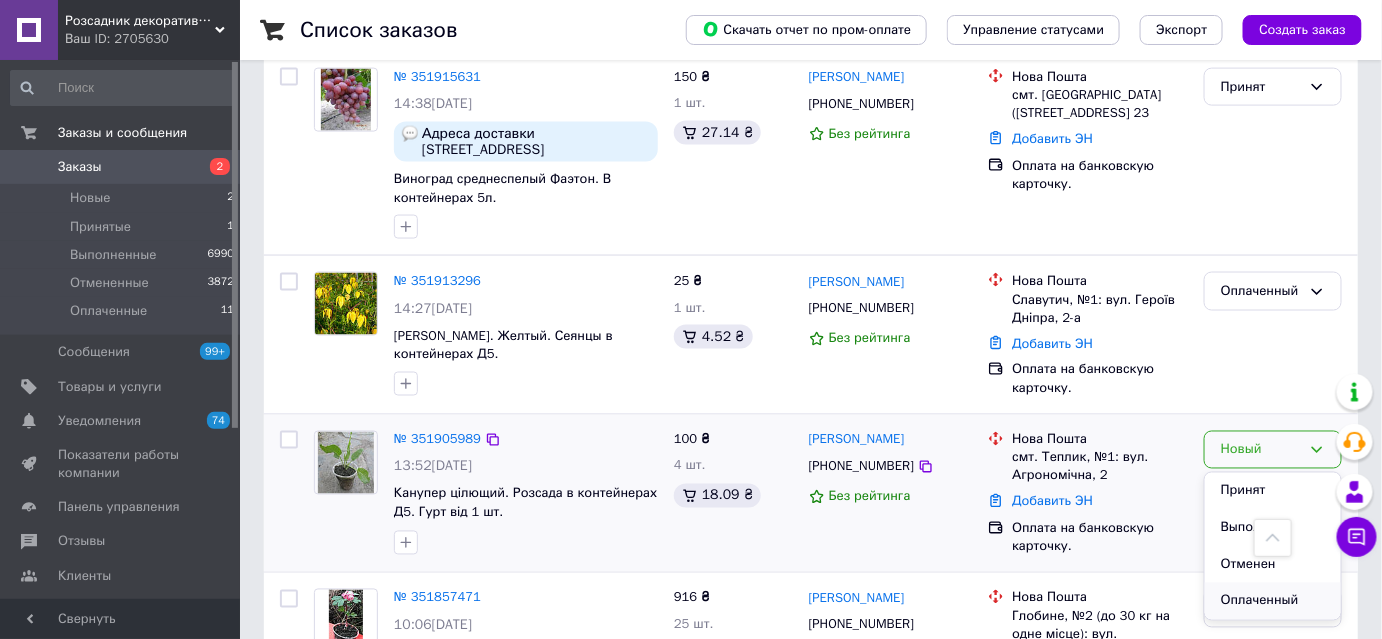 click on "Оплаченный" at bounding box center (1273, 601) 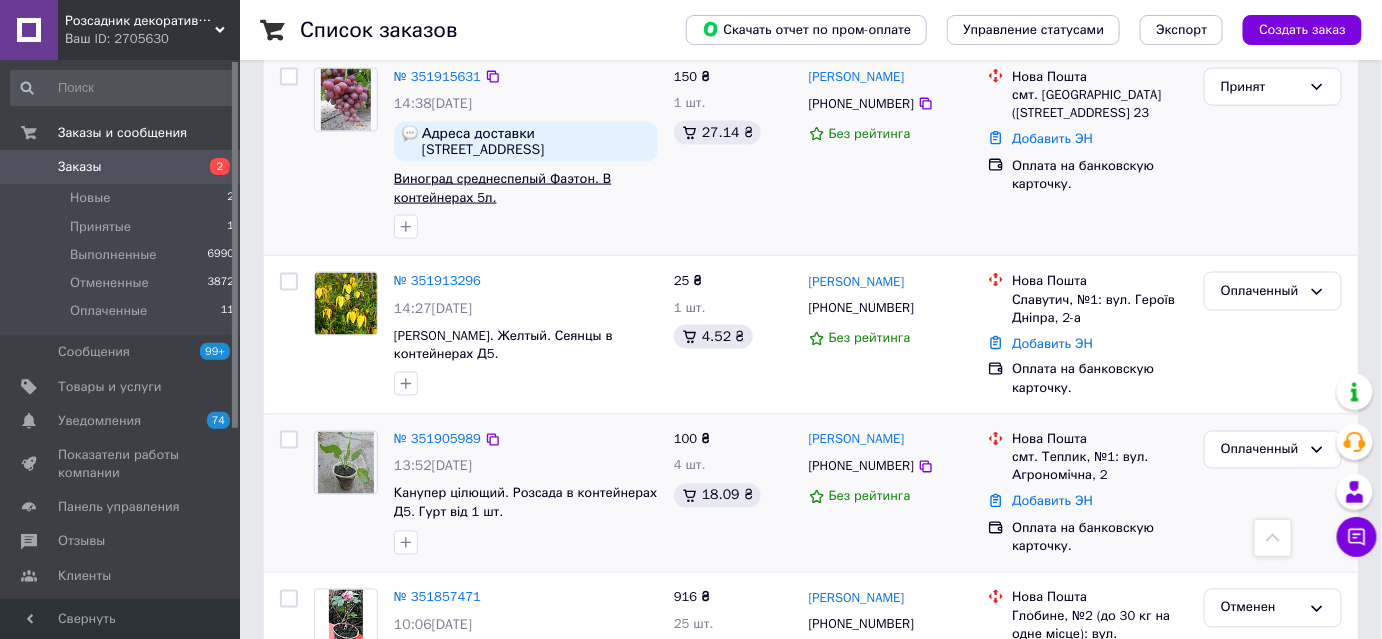 scroll, scrollTop: 636, scrollLeft: 0, axis: vertical 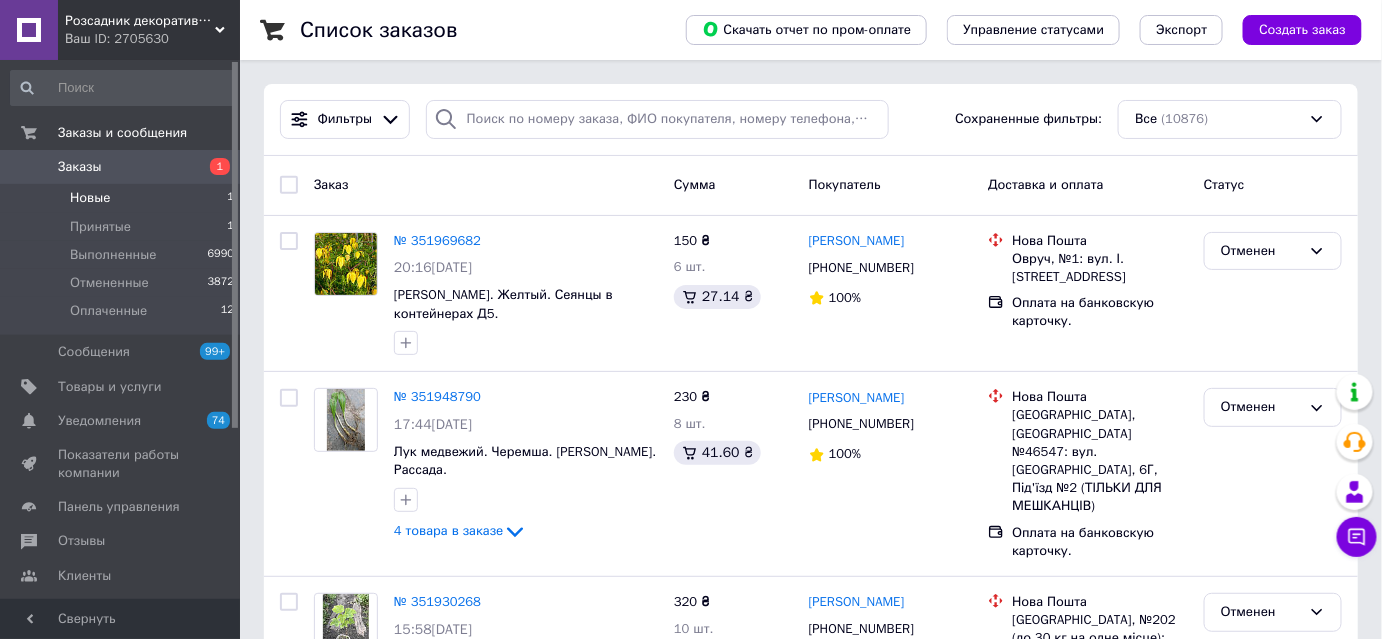 click on "Новые" at bounding box center [90, 198] 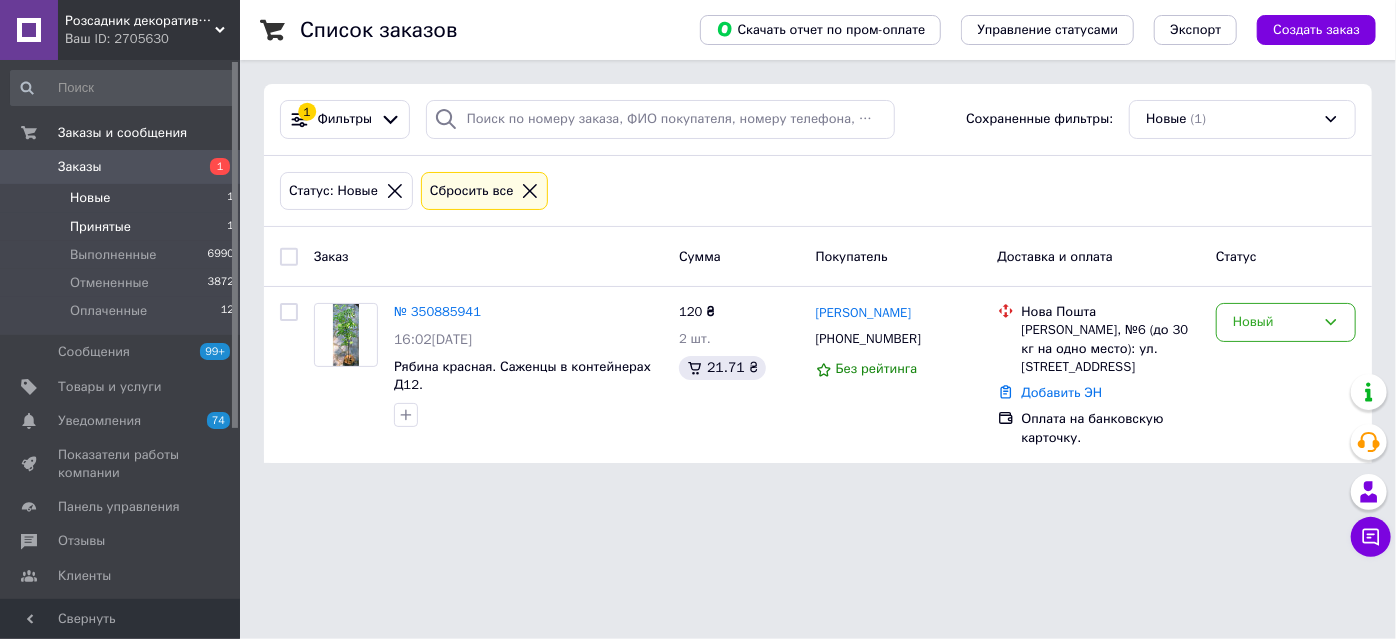 click on "Принятые" at bounding box center [100, 227] 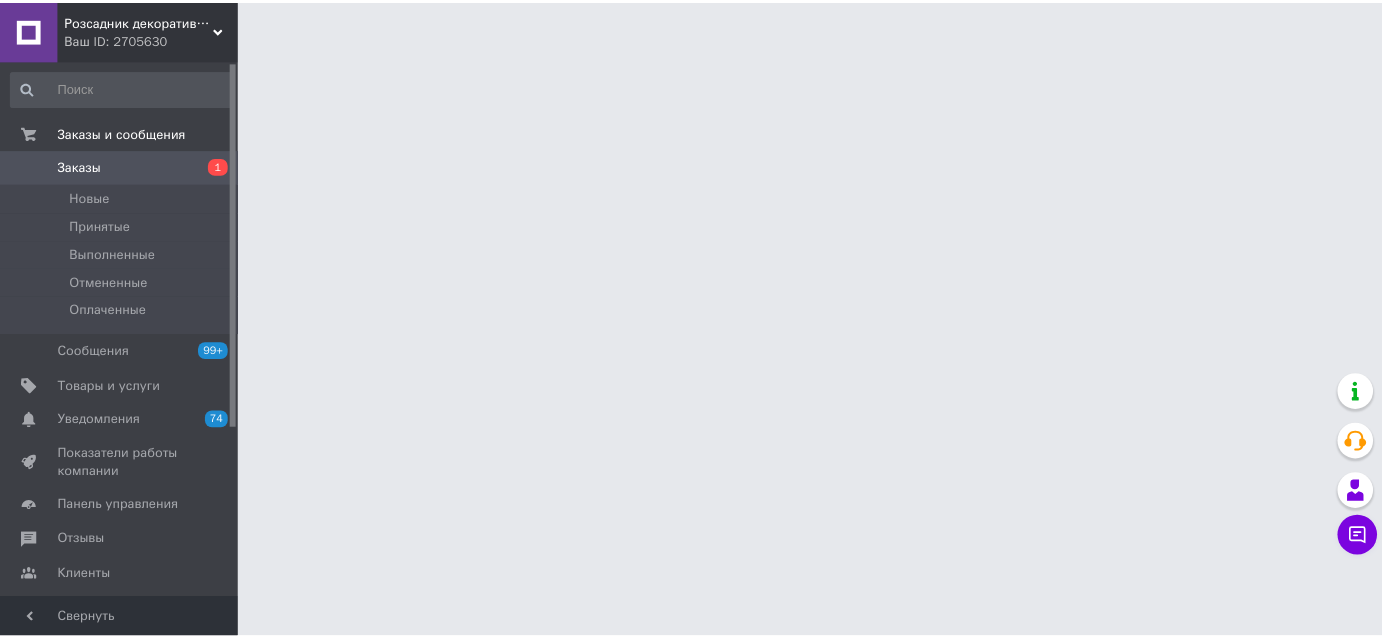 scroll, scrollTop: 0, scrollLeft: 0, axis: both 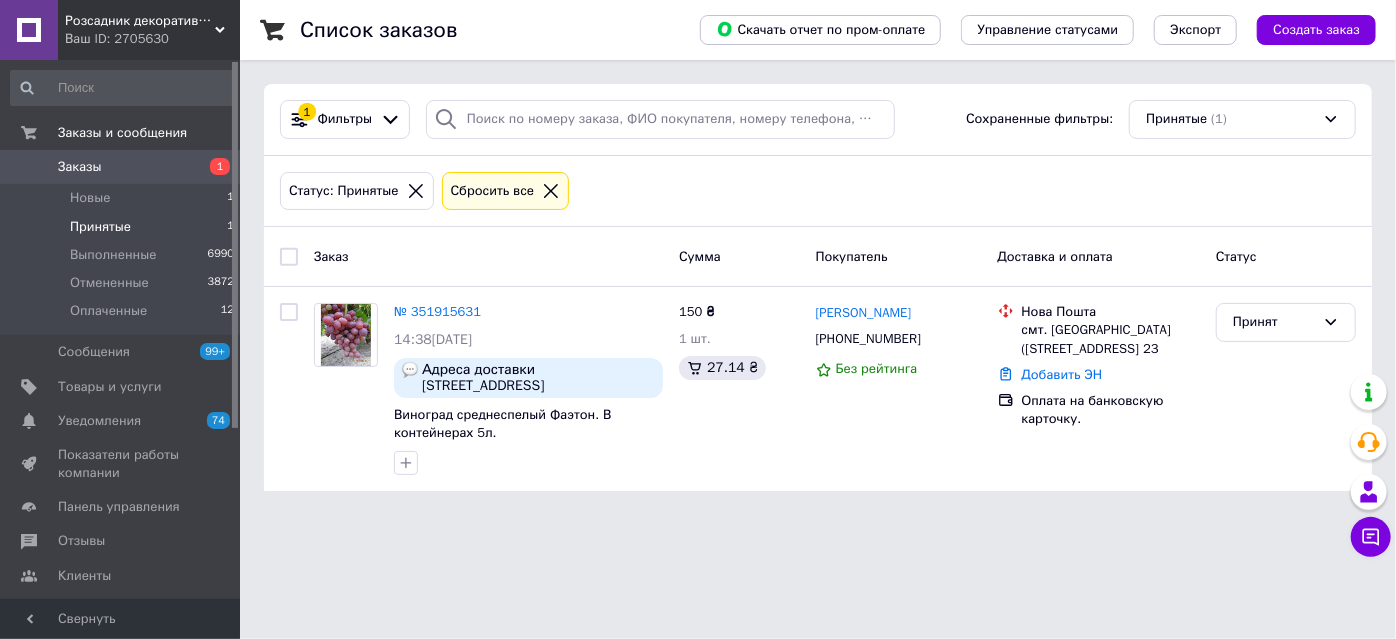 click on "Заказы" at bounding box center [80, 167] 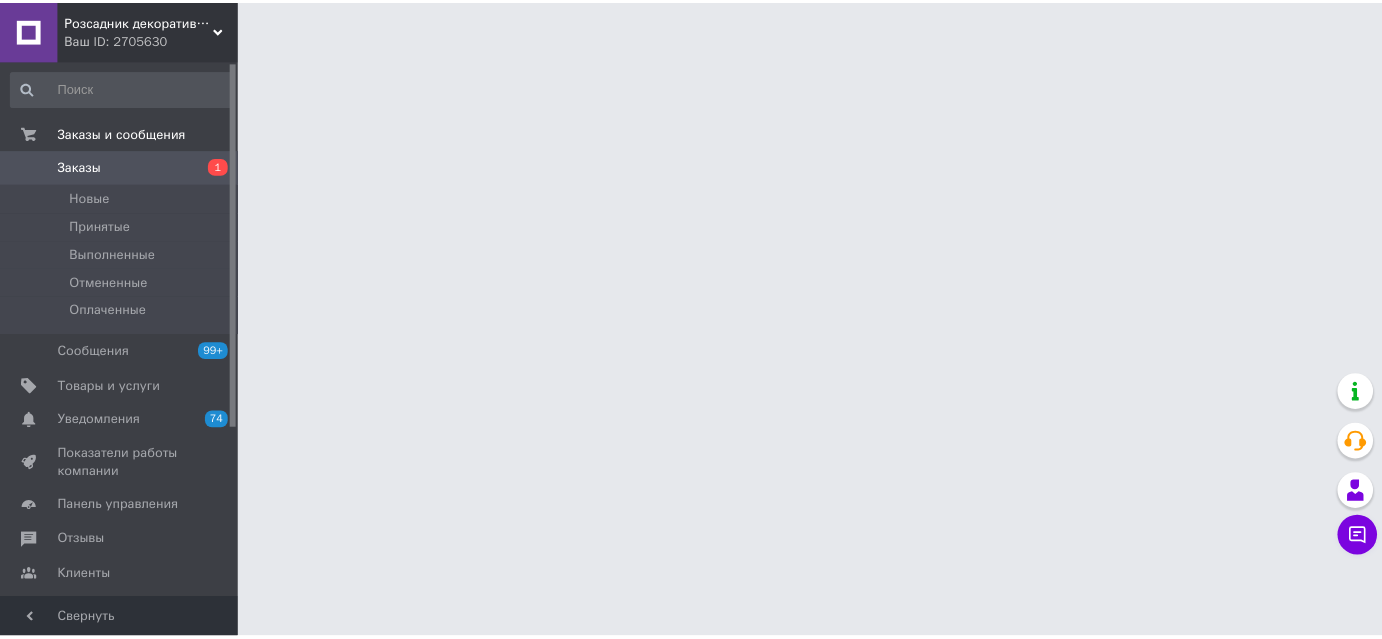 scroll, scrollTop: 0, scrollLeft: 0, axis: both 